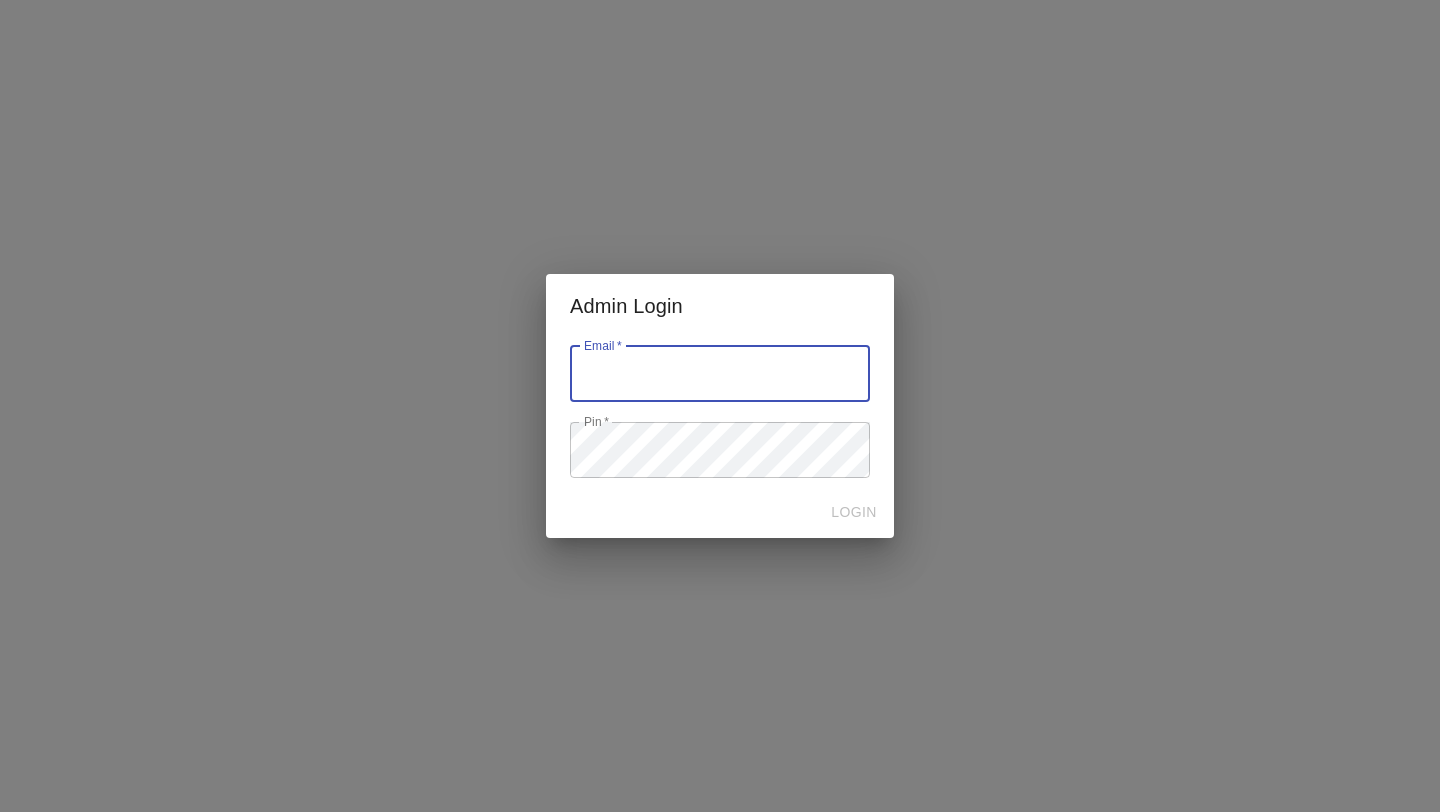 scroll, scrollTop: 0, scrollLeft: 0, axis: both 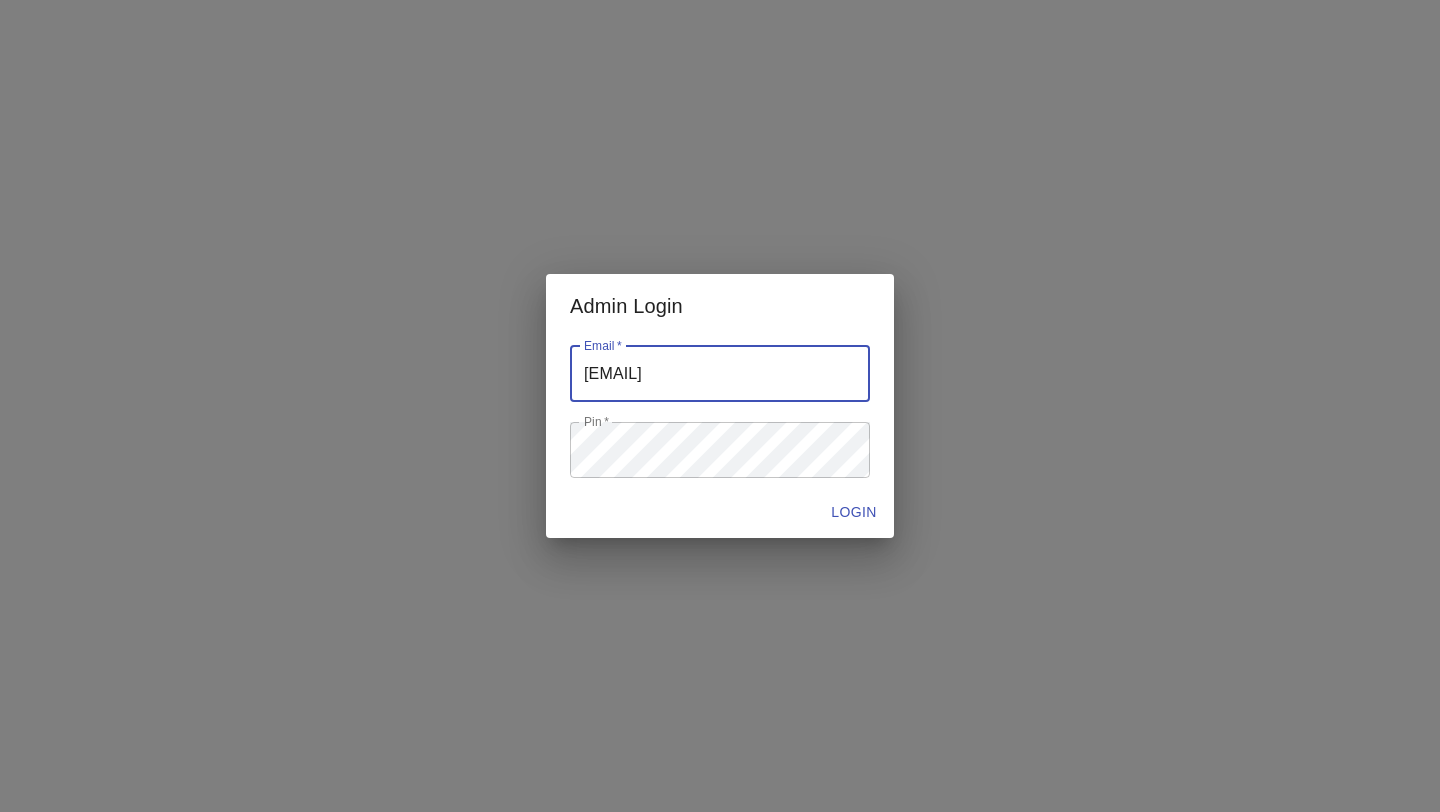 click at bounding box center [720, 374] 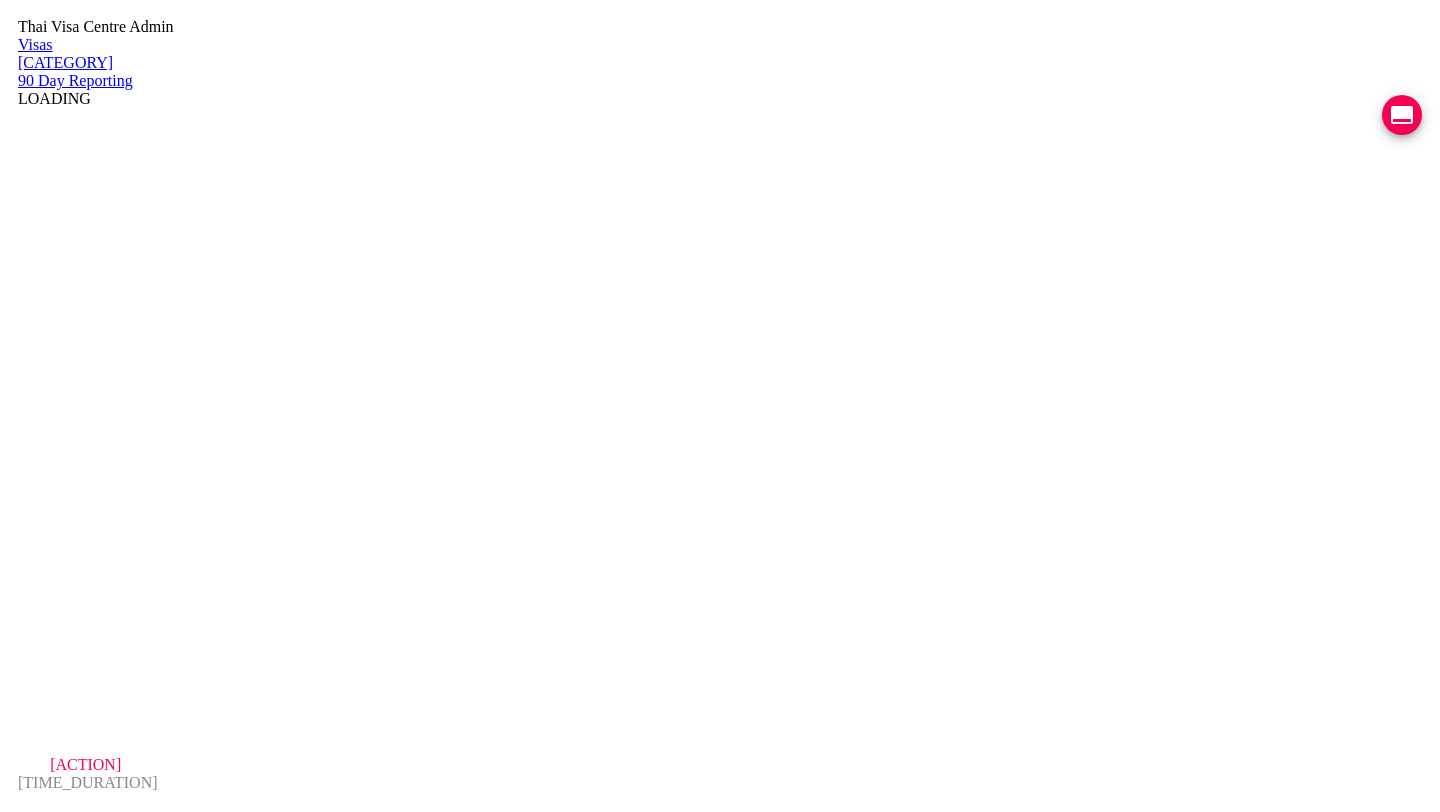 scroll, scrollTop: 0, scrollLeft: 0, axis: both 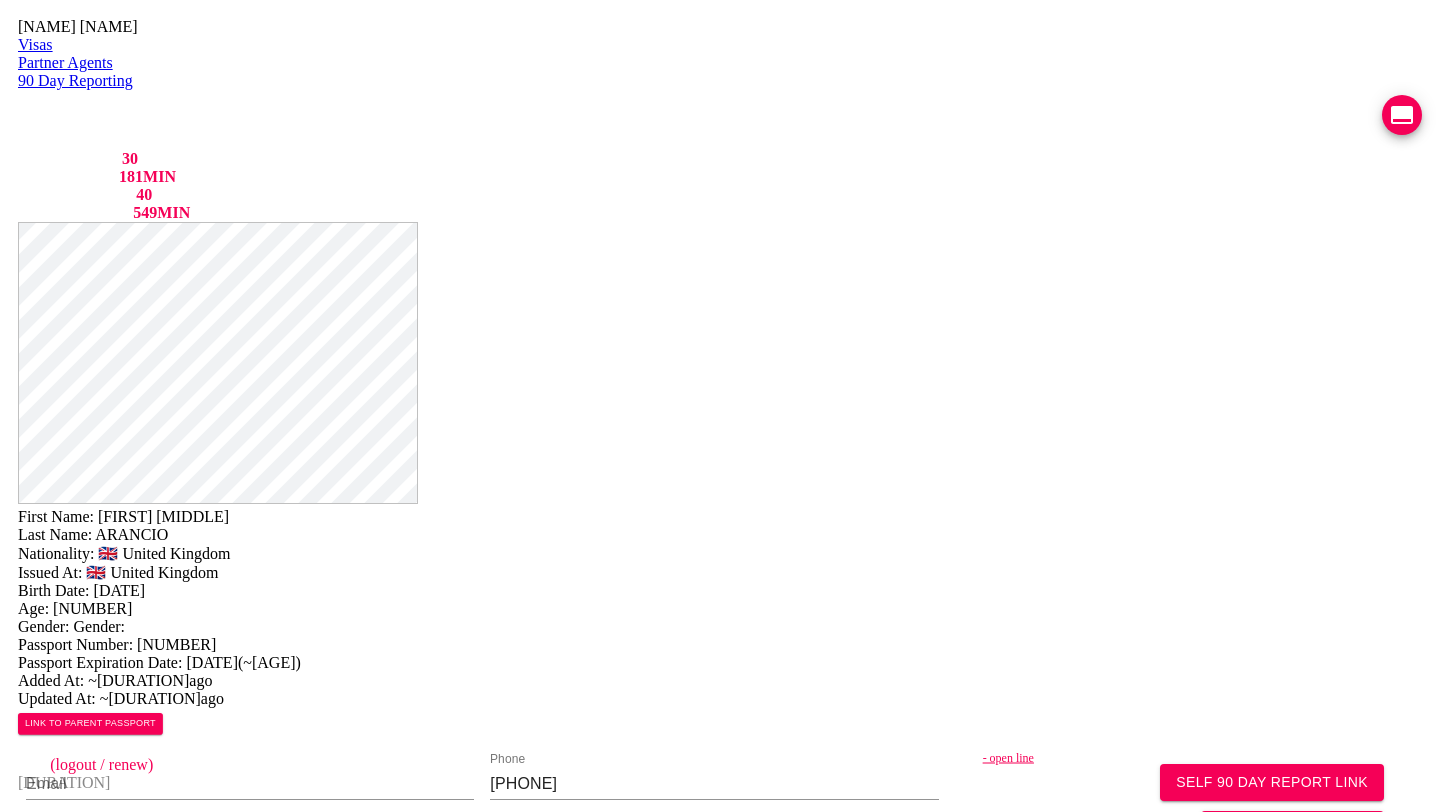 click on "COMPLETED" at bounding box center [126, 1805] 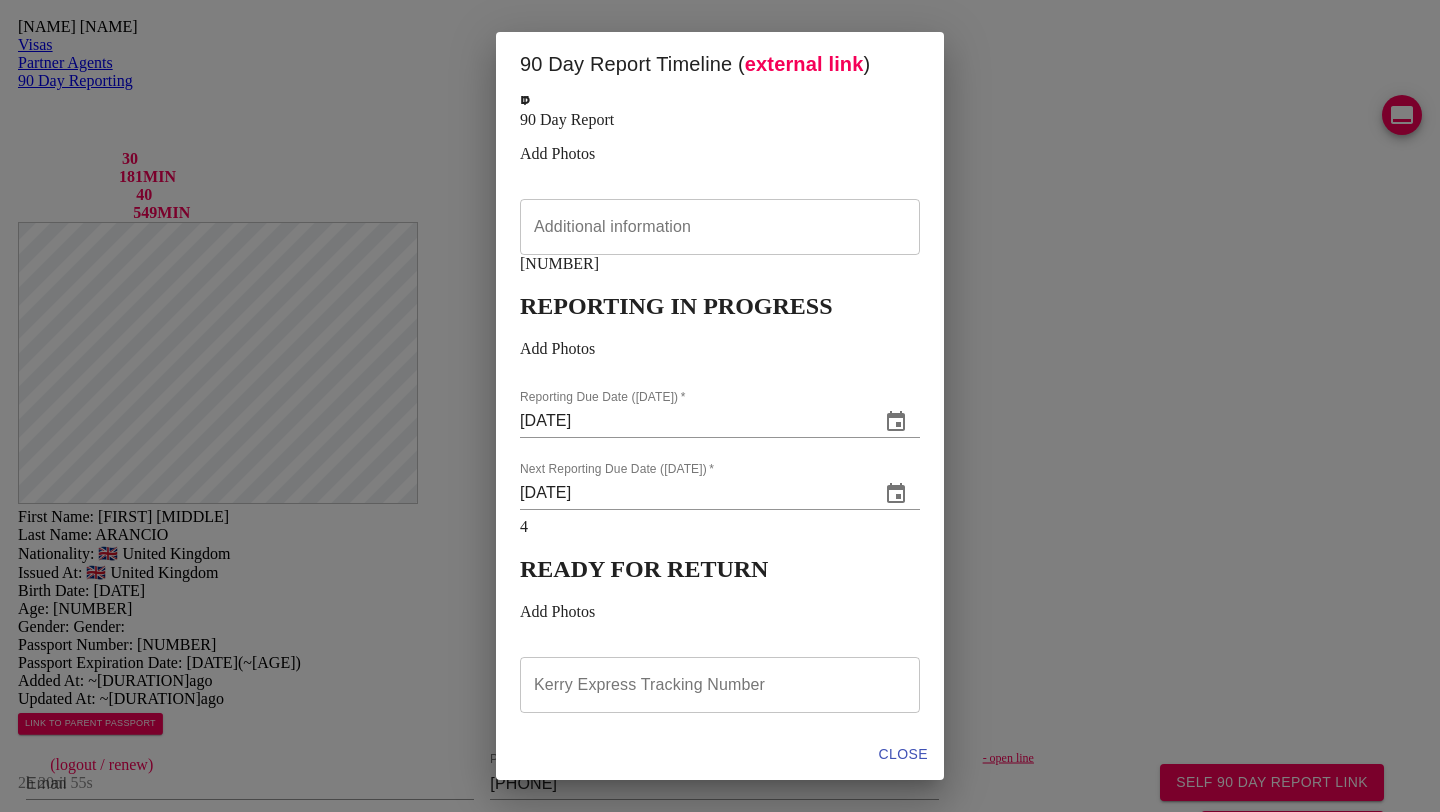 scroll, scrollTop: 0, scrollLeft: 0, axis: both 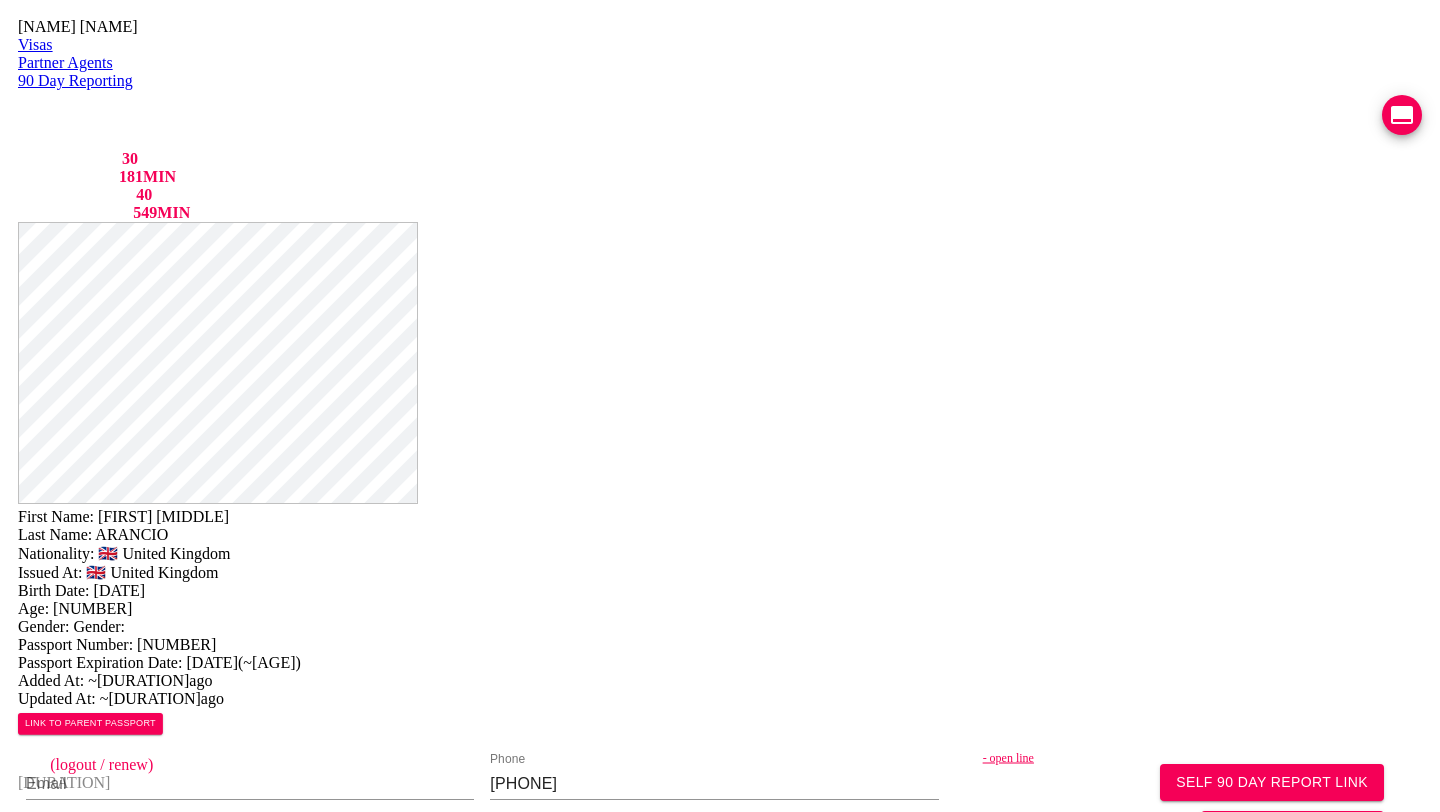 click on "( 2 )  APPLICATION IN PROGRESS VIEW TIMELINE created  20-09-2024 issue date expiration date" at bounding box center (153, 1546) 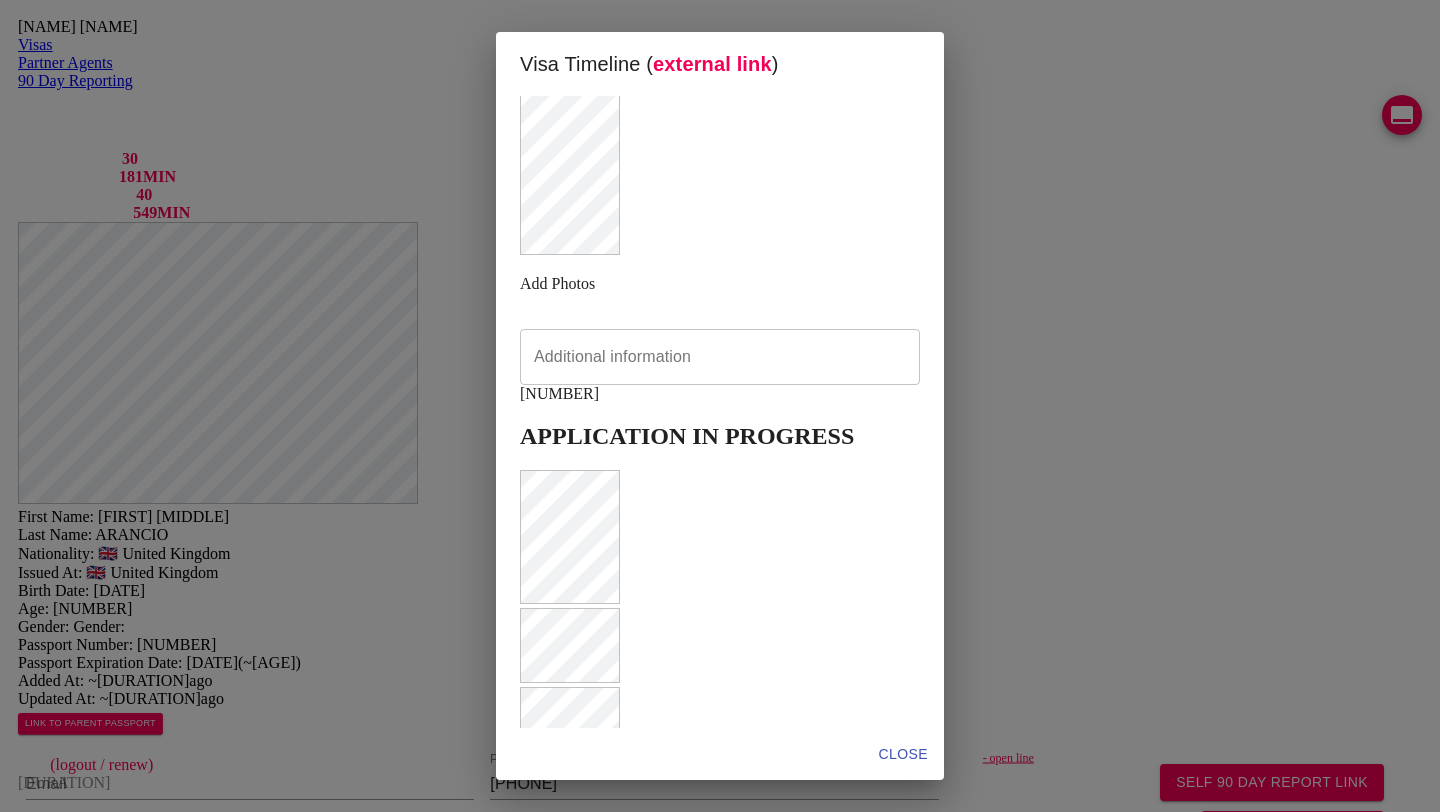 scroll, scrollTop: 668, scrollLeft: 0, axis: vertical 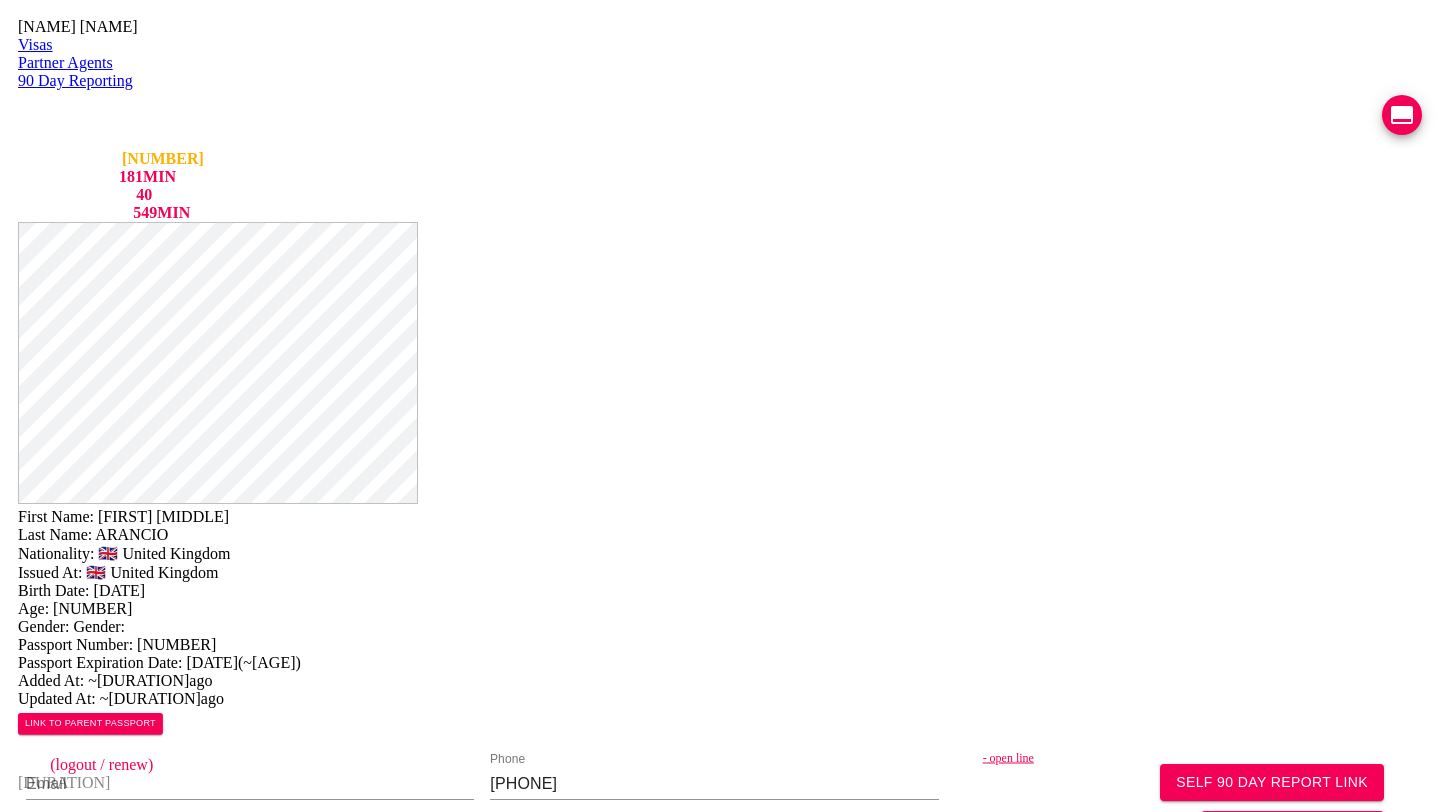 click on "VIEW TIMELINE" at bounding box center (153, 1543) 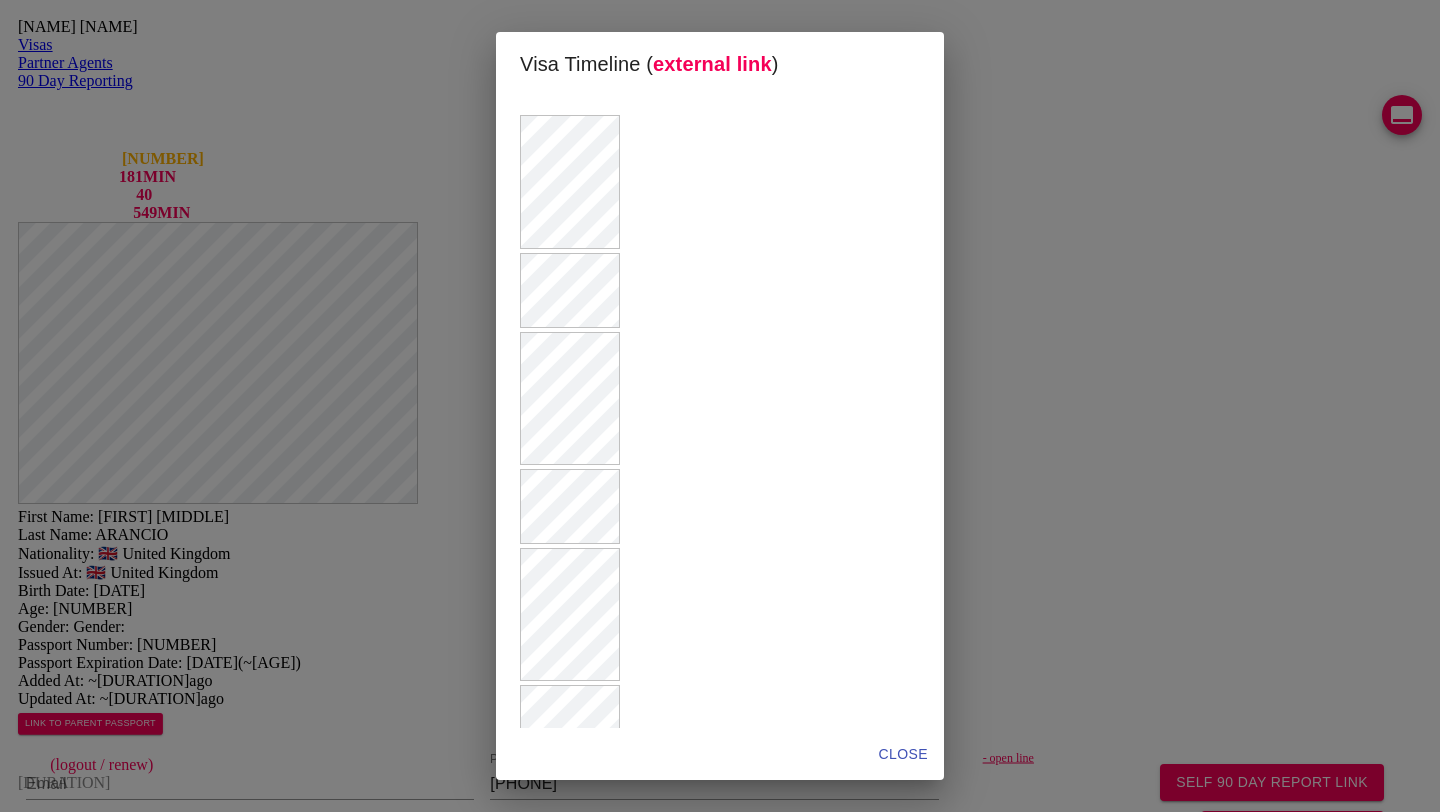 scroll, scrollTop: 766, scrollLeft: 0, axis: vertical 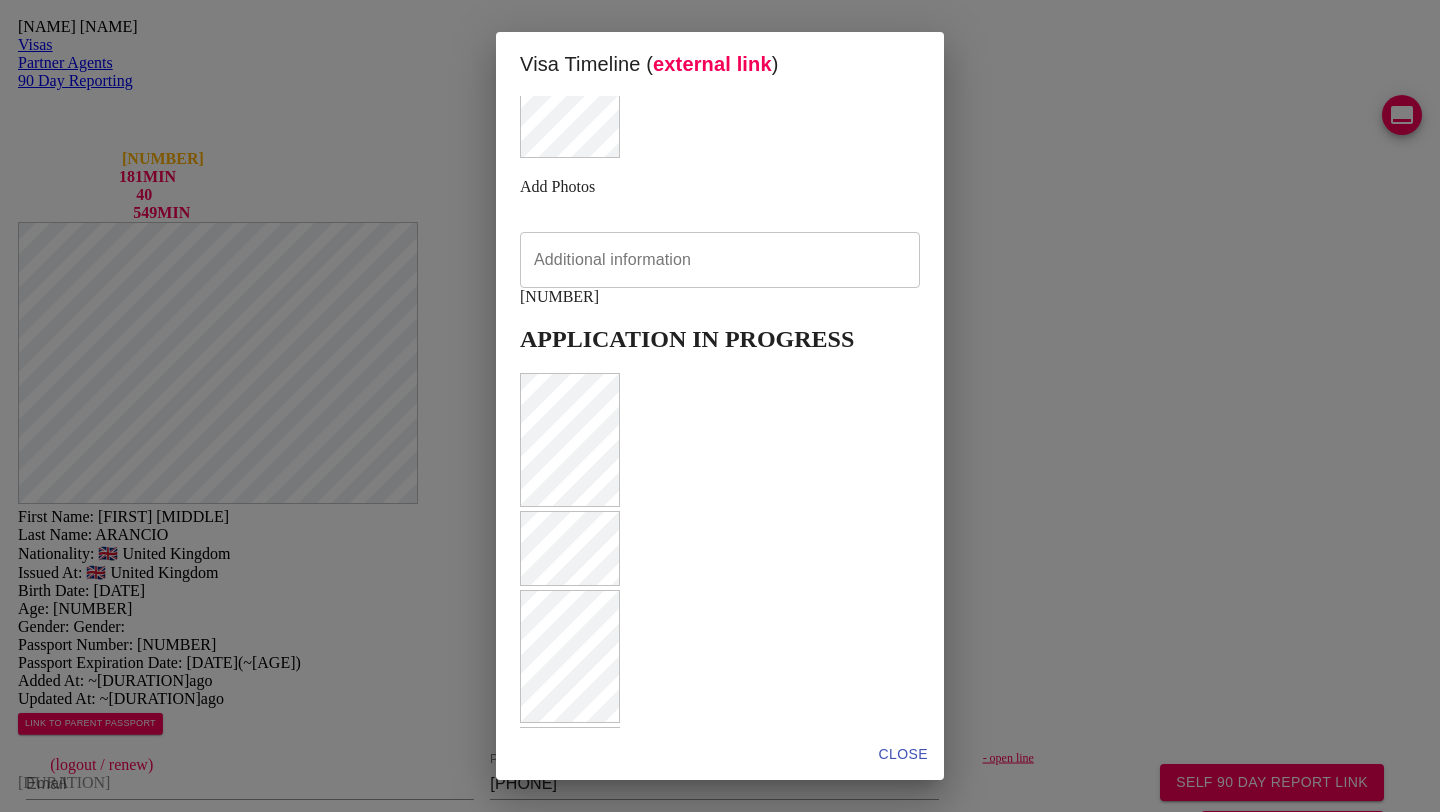 click at bounding box center [720, 955] 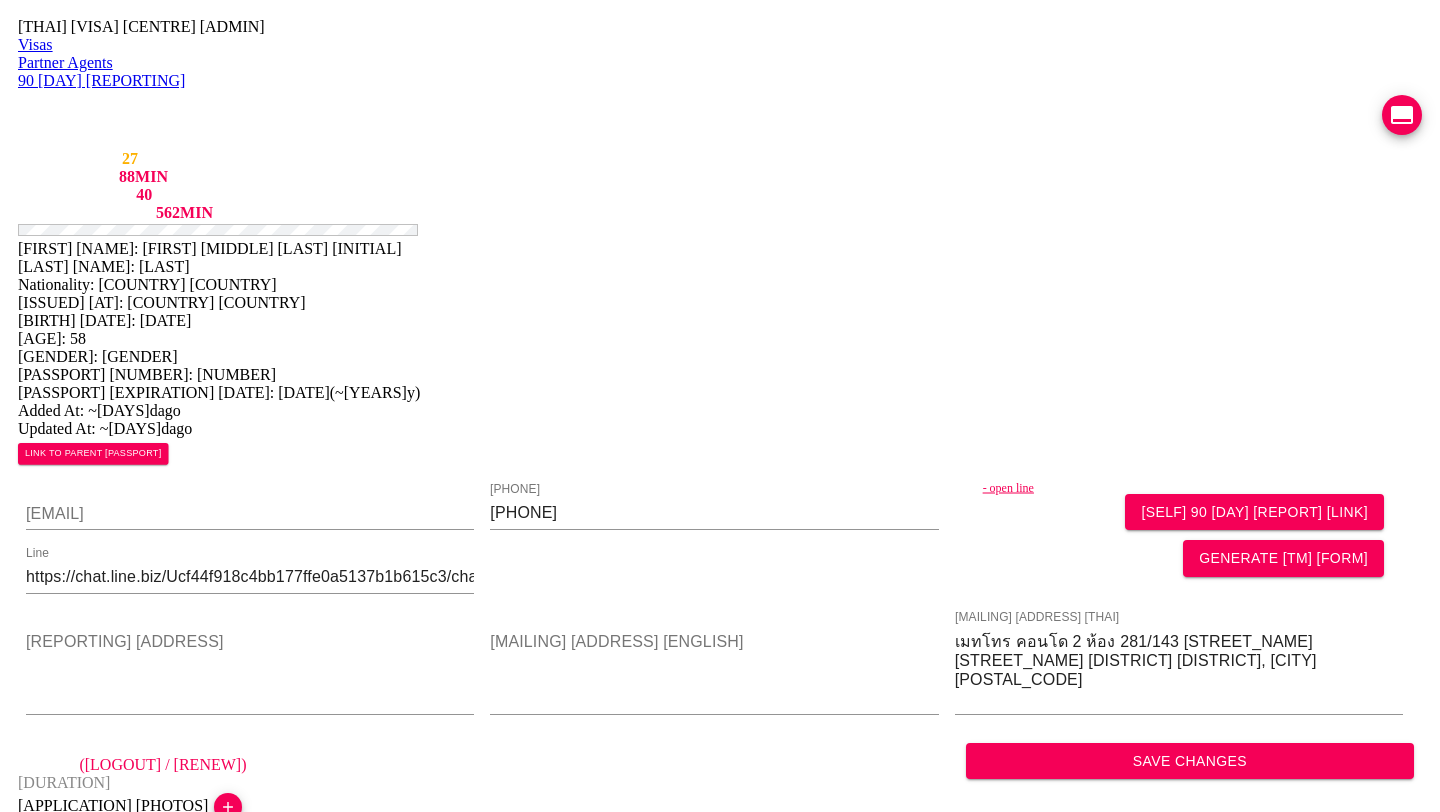 scroll, scrollTop: 0, scrollLeft: 0, axis: both 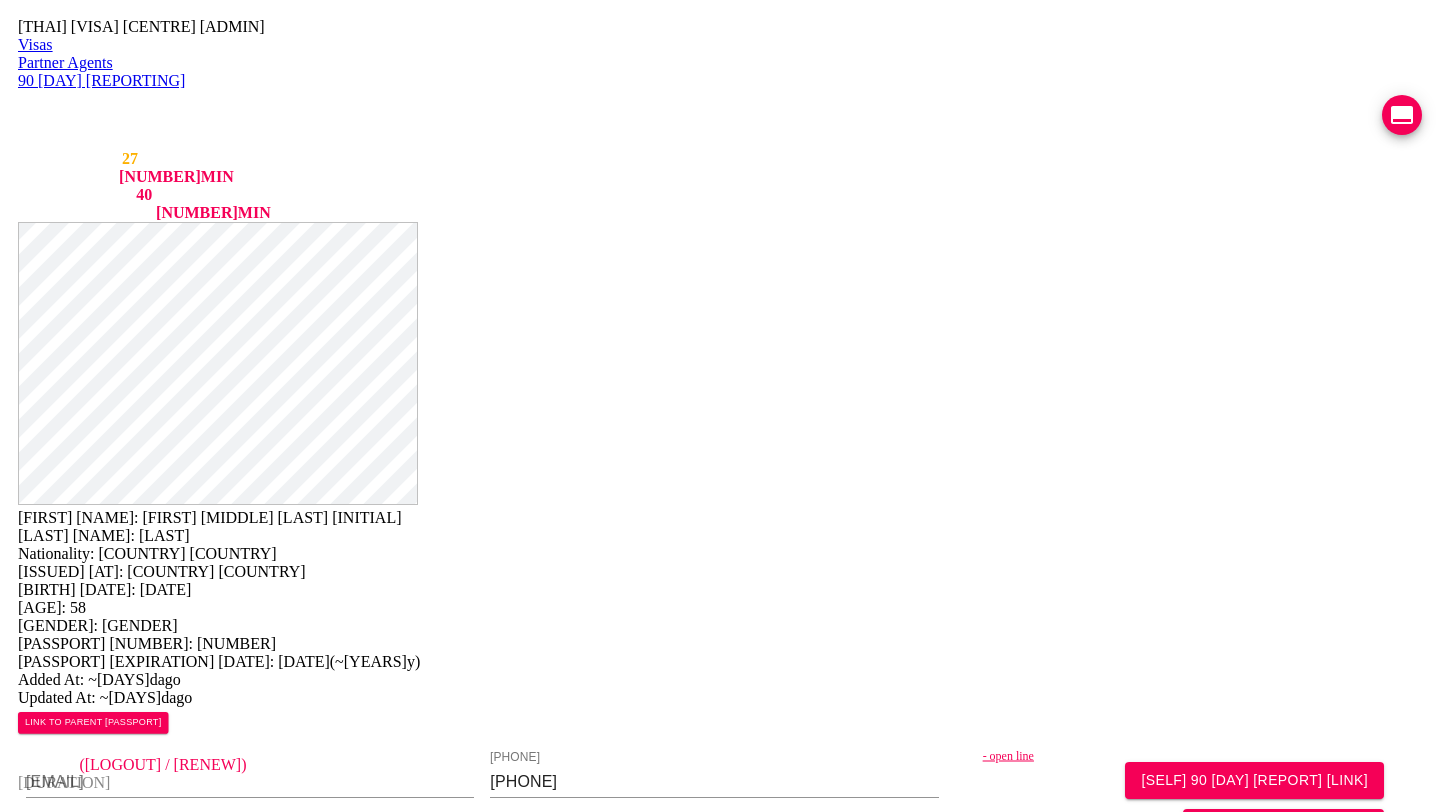 drag, startPoint x: 1386, startPoint y: 423, endPoint x: 1009, endPoint y: 381, distance: 379.3323 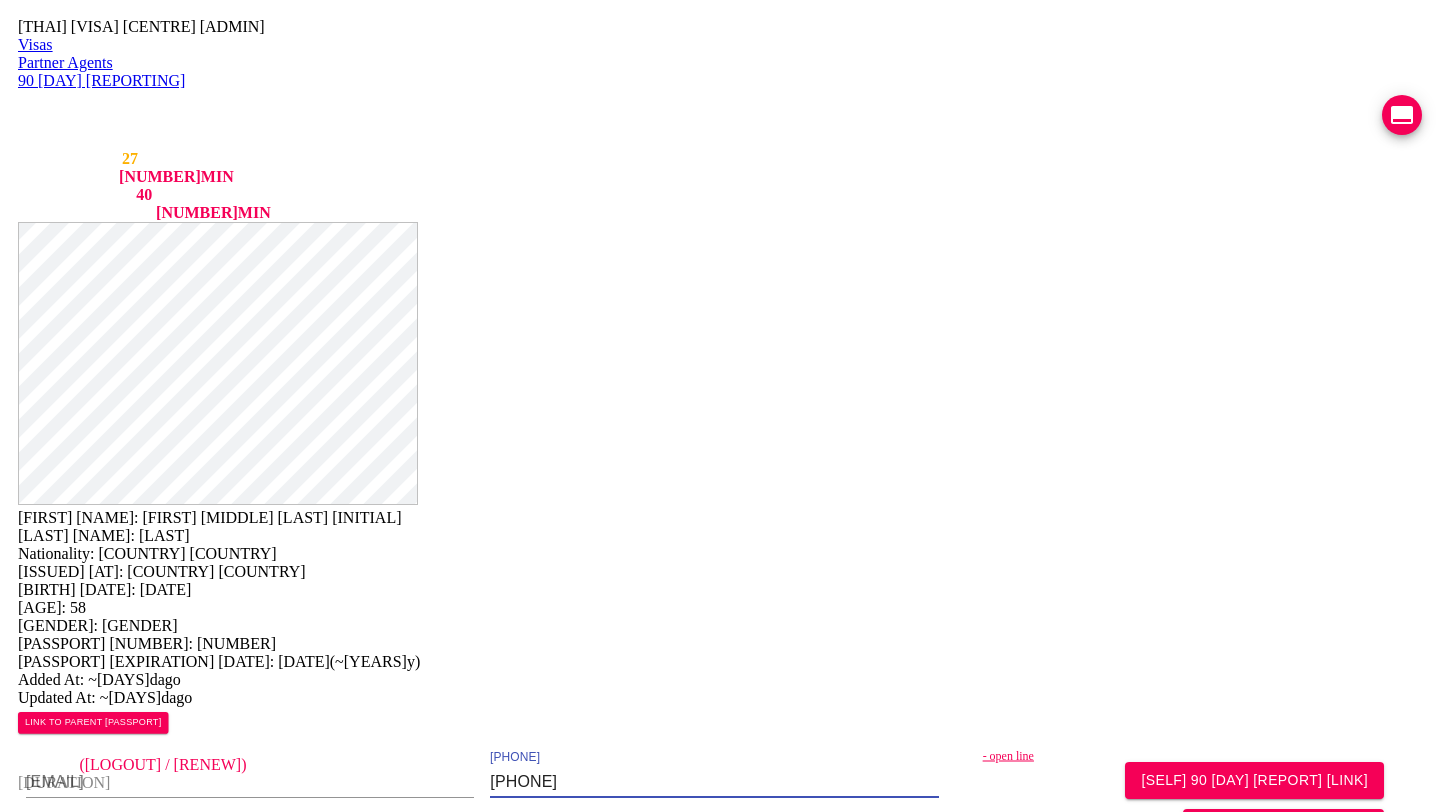 click on "0870040122" at bounding box center [714, 782] 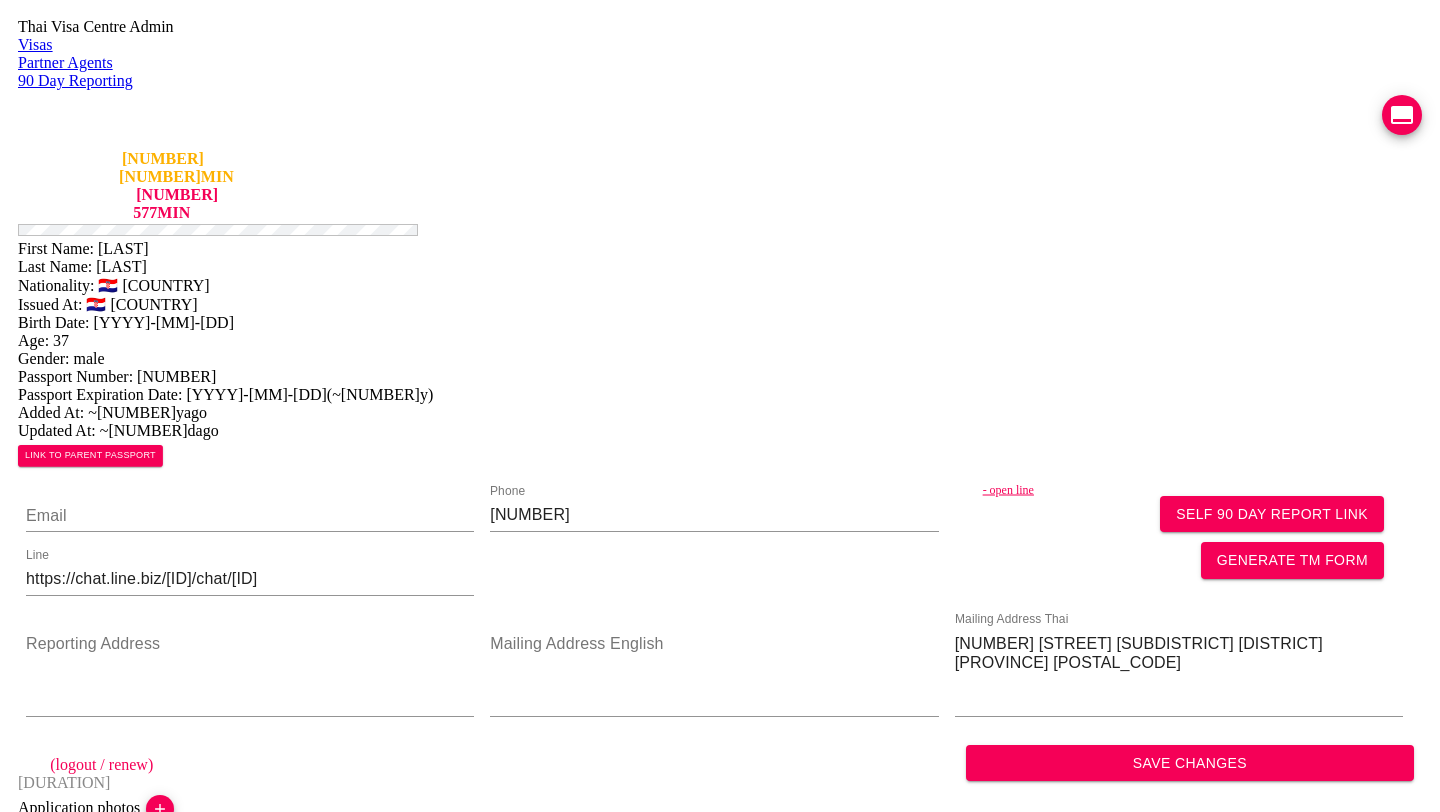 scroll, scrollTop: 0, scrollLeft: 0, axis: both 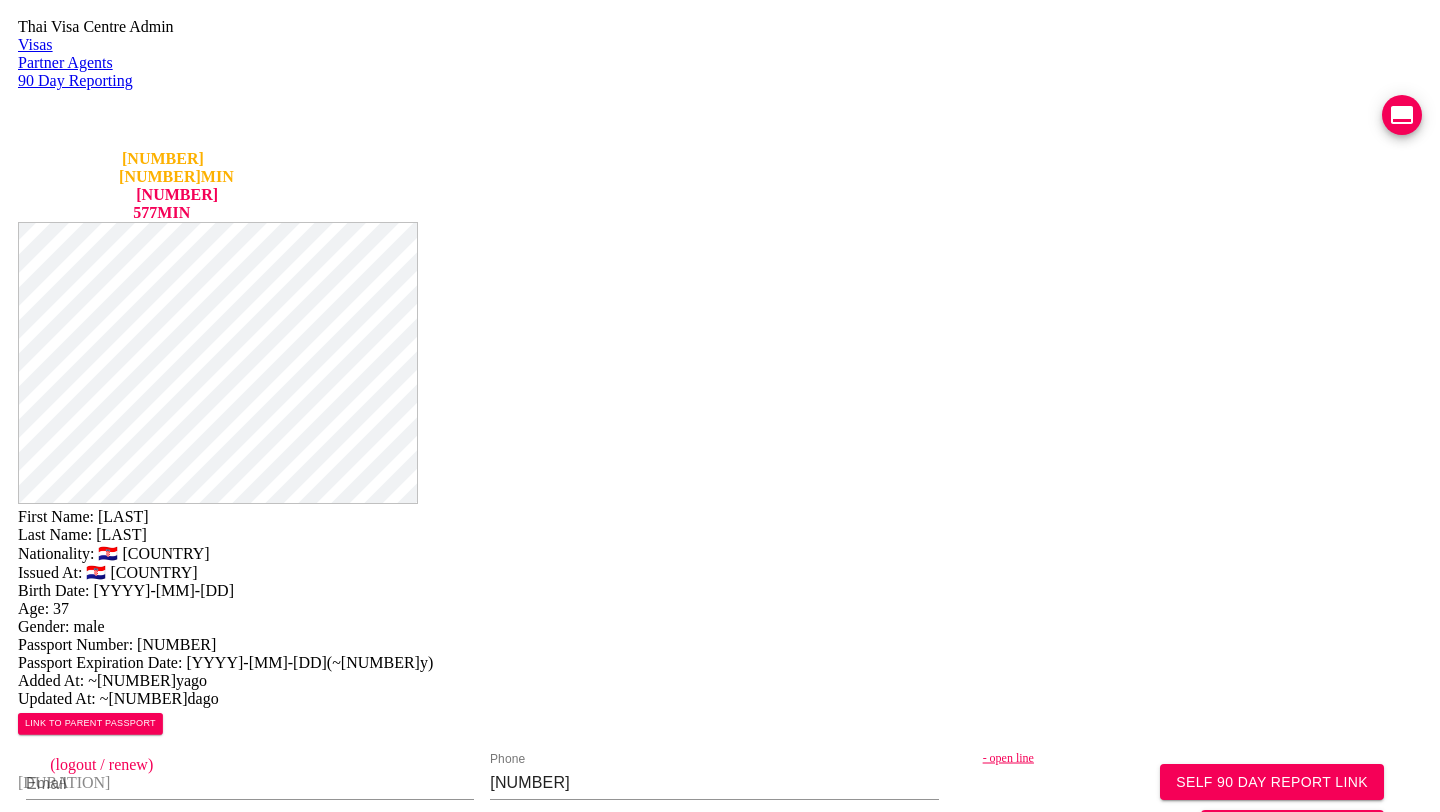 click on "( [NUMBER] ) PASSPORT READY FOR RETURN VIEW TIMELINE created [DD]-[MM]-[YYYY] issued [DD]-[MM]-[YYYY] expires [YYYY]-[MM]-[DD]" at bounding box center (153, 1932) 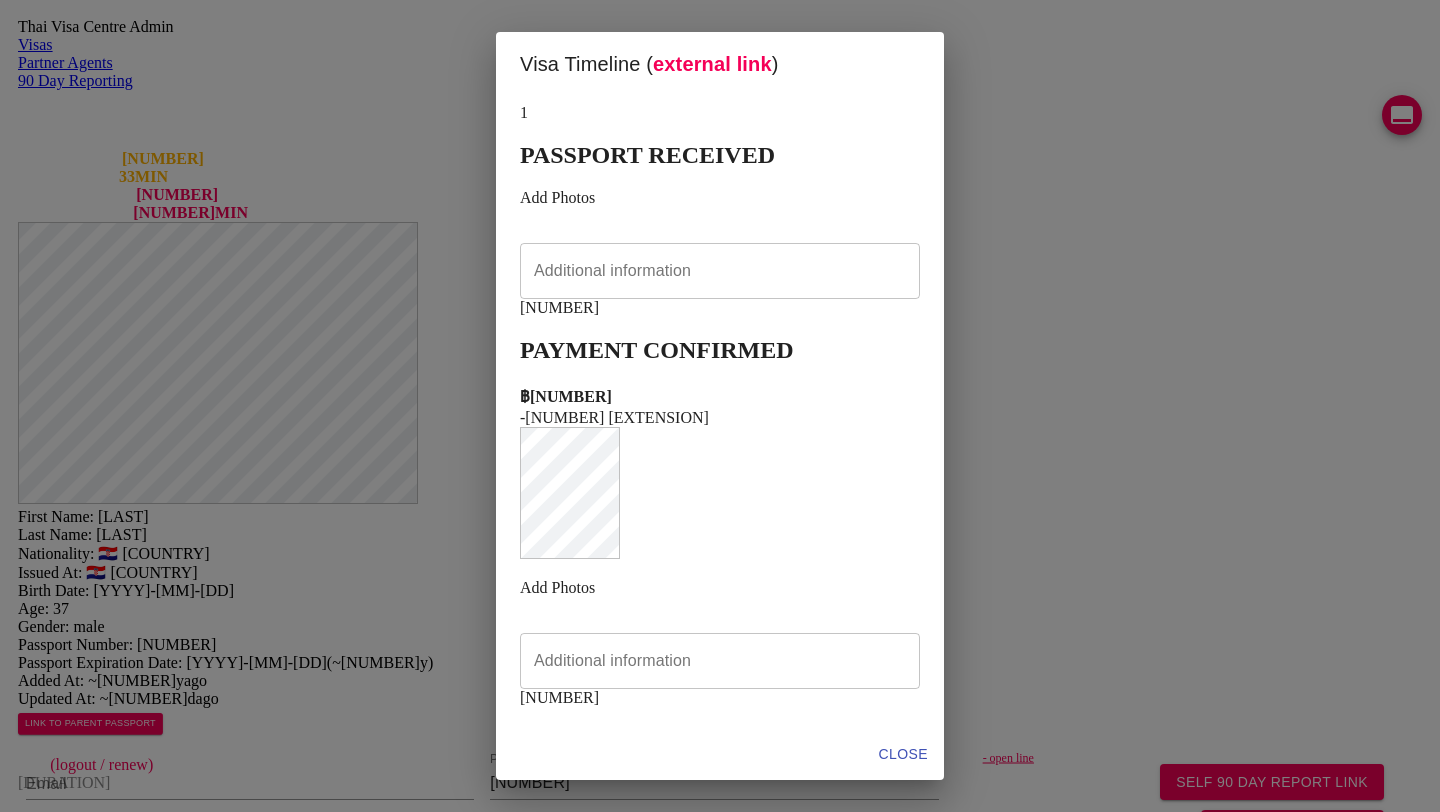 scroll, scrollTop: 975, scrollLeft: 0, axis: vertical 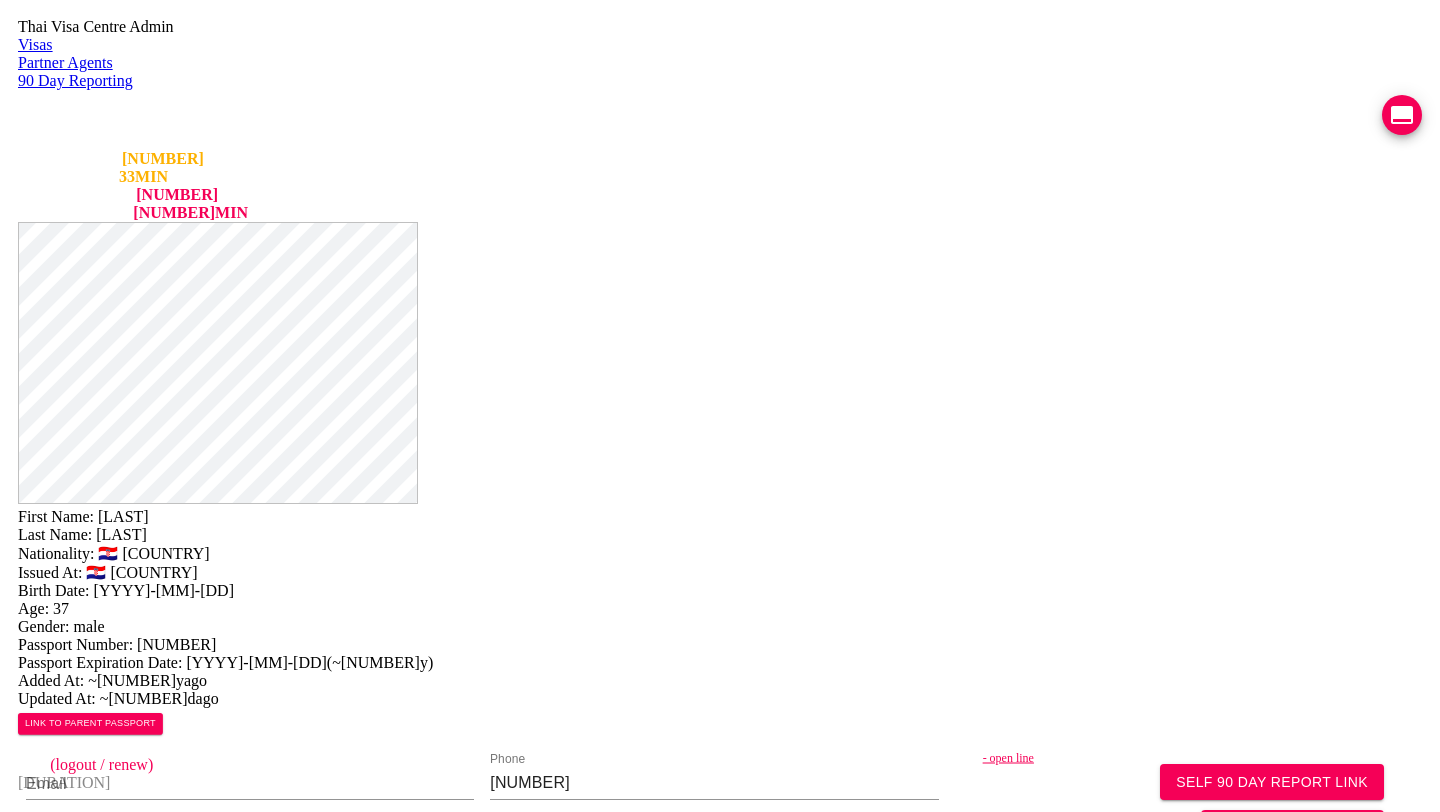 click on "COMPLETED" at bounding box center [126, 2337] 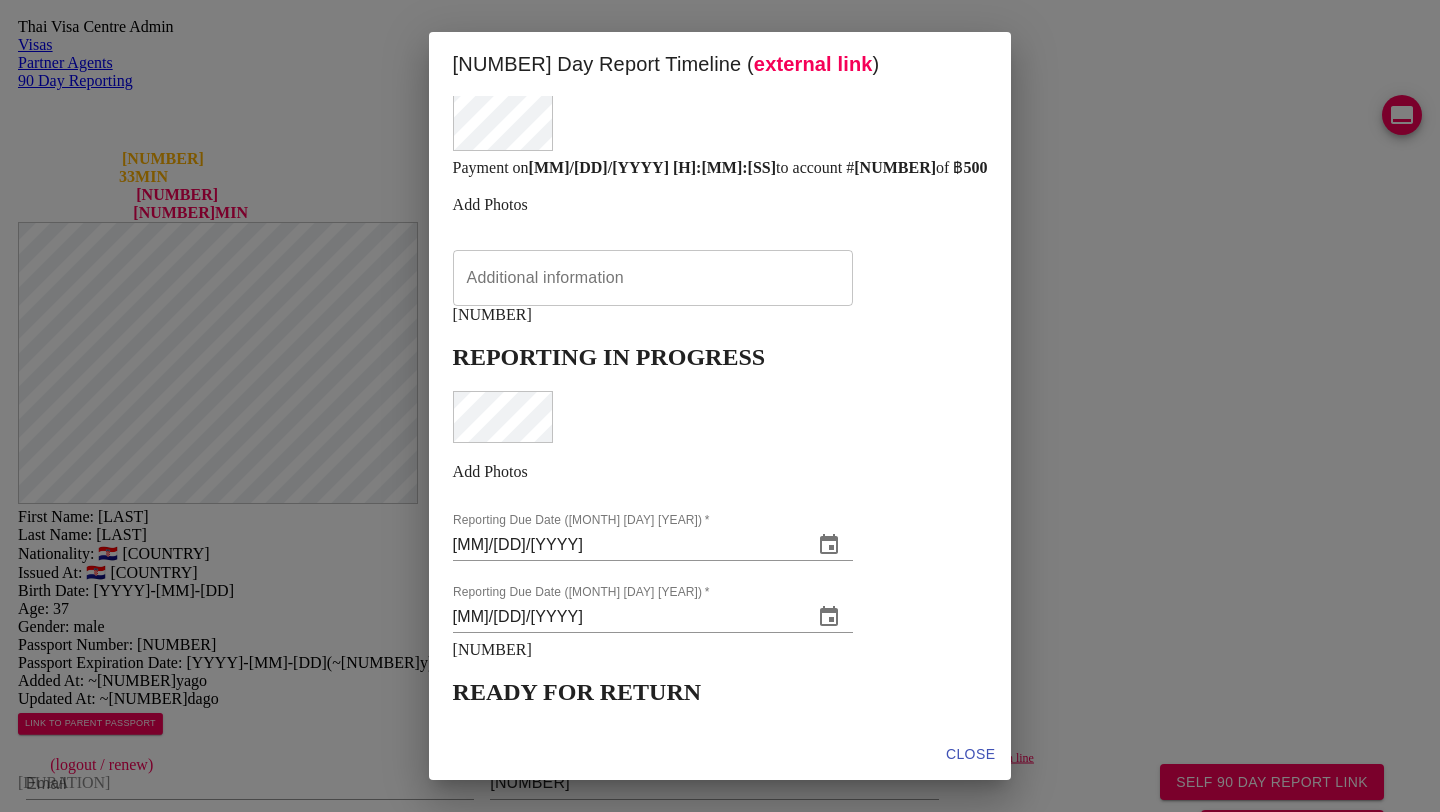 scroll, scrollTop: 788, scrollLeft: 0, axis: vertical 